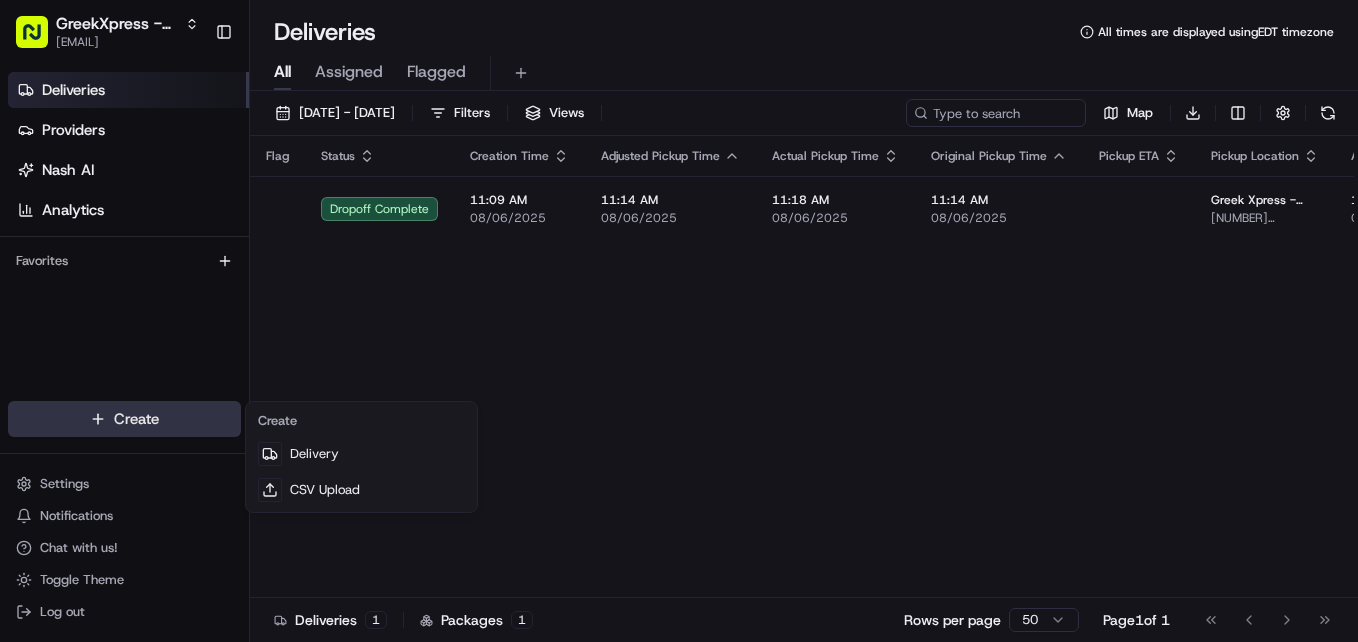 scroll, scrollTop: 0, scrollLeft: 0, axis: both 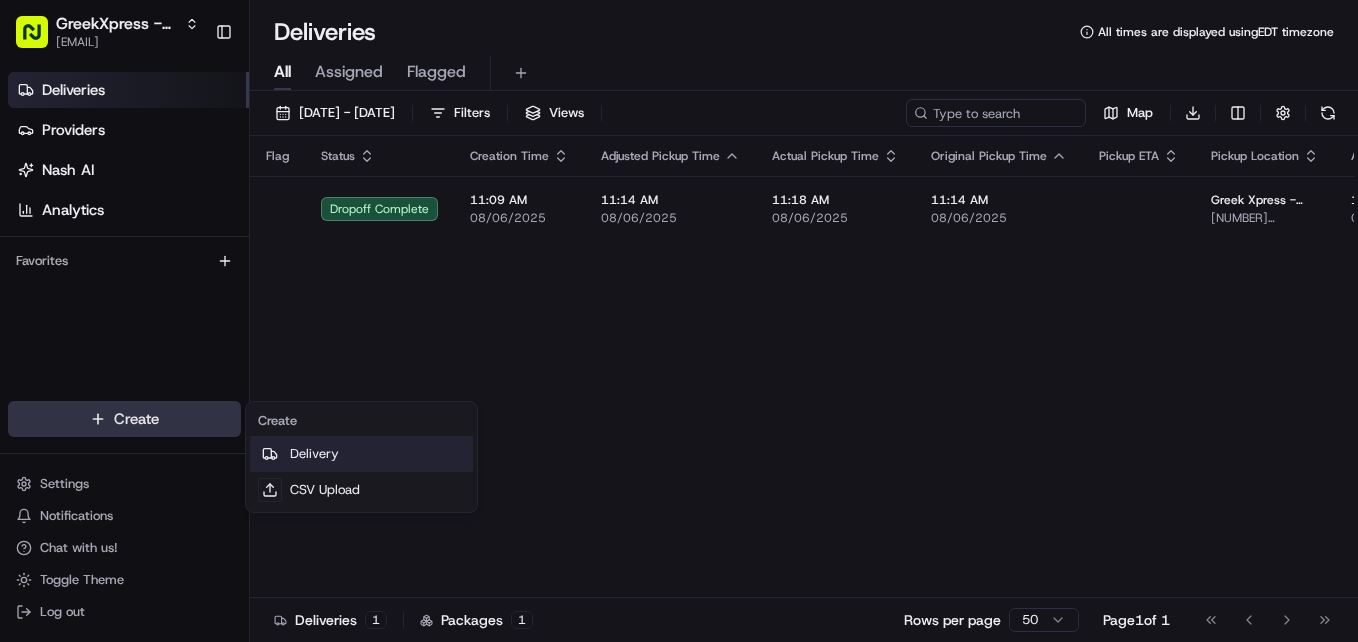 click on "Delivery" at bounding box center (361, 454) 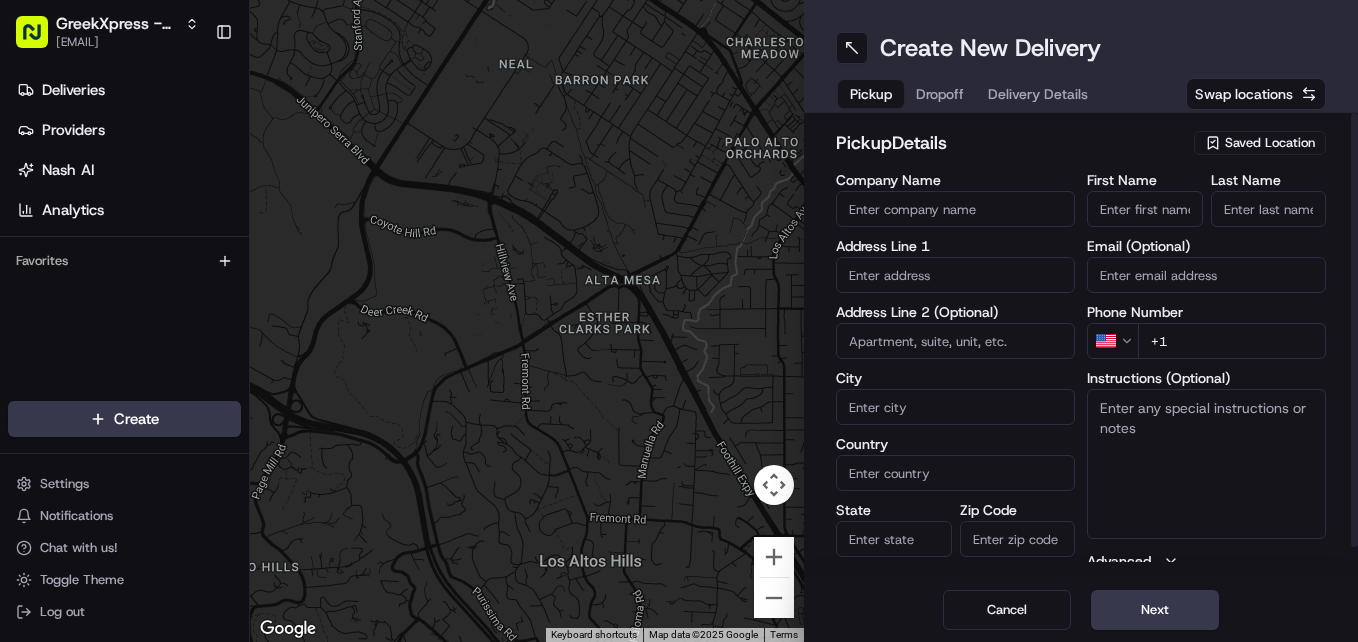 click on "Saved Location" at bounding box center (1270, 143) 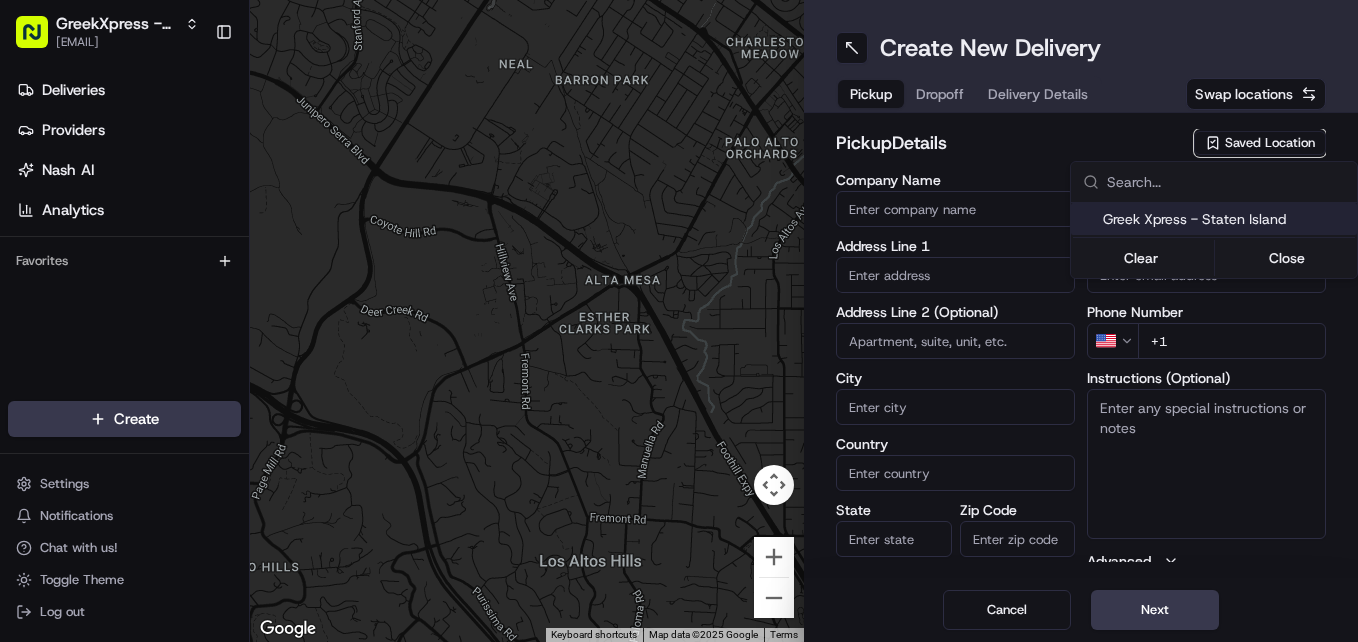 click on "Greek Xpress - Staten Island" at bounding box center [1226, 219] 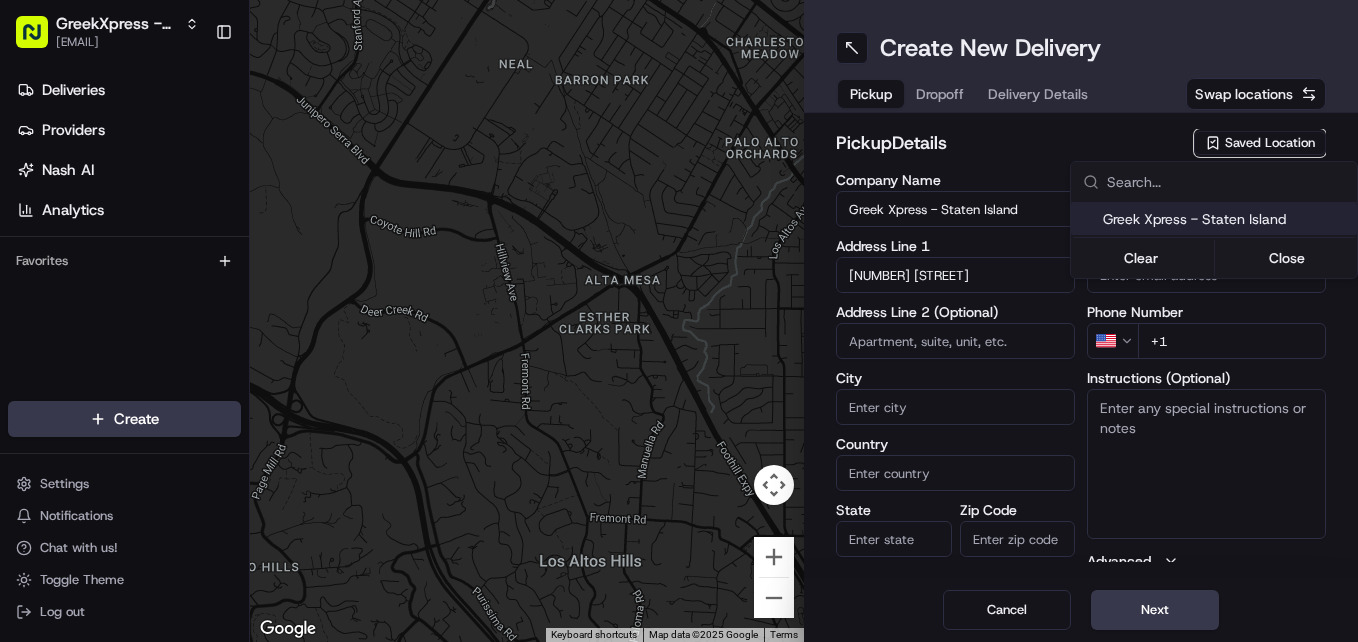 type on "#120" 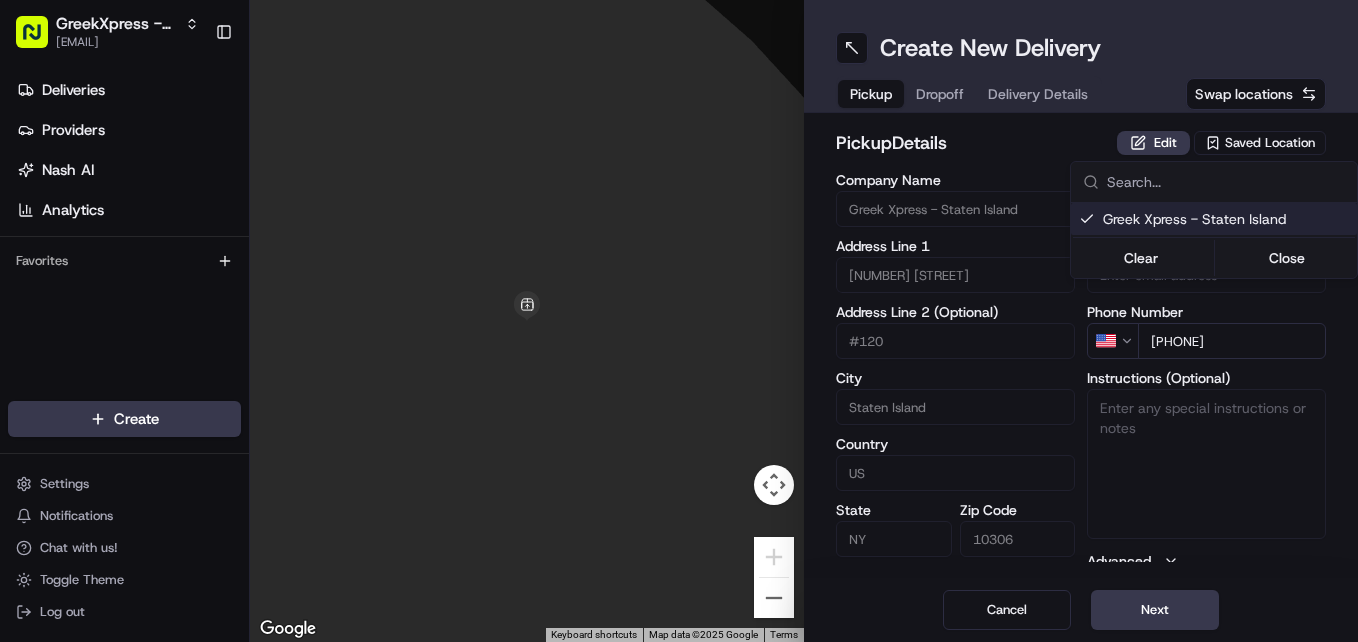 click on "GreekXpress - [CITY] [EMAIL] Toggle Sidebar Deliveries Providers Nash AI Analytics Favorites Main Menu Members & Organization Organization Users Roles Preferences Customization Tracking Orchestration Automations Dispatch Strategy Locations Pickup Locations Dropoff Locations Billing Billing Refund Requests Integrations Notification Triggers Webhooks API Keys Request Logs Create Settings Notifications Chat with us! Toggle Theme Log out To navigate the map with touch gestures double-tap and hold your finger on the map, then drag the map. ← Move left → Move right ↑ Move up ↓ Move down + Zoom in - Zoom out Home Jump left by 75% End Jump right by 75% Page Up Jump up by 75% Page Down Jump down by 75% Keyboard shortcuts Map Data Map data ©2025 Google Map data ©2025 Google 2 m  Click to toggle between metric and imperial units Terms Report a map error Create New Delivery Pickup Dropoff Delivery Details Swap locations pickup  Details  Edit Saved Location Company Name #120" at bounding box center (679, 321) 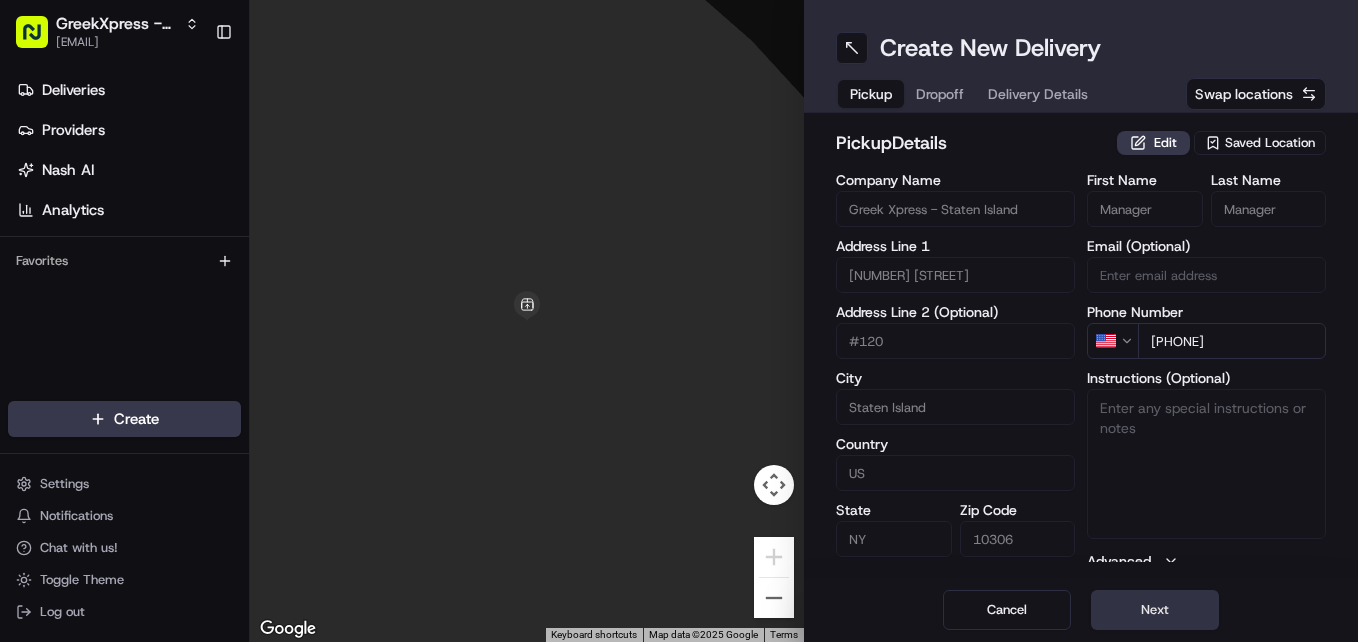 click on "Next" at bounding box center (1155, 610) 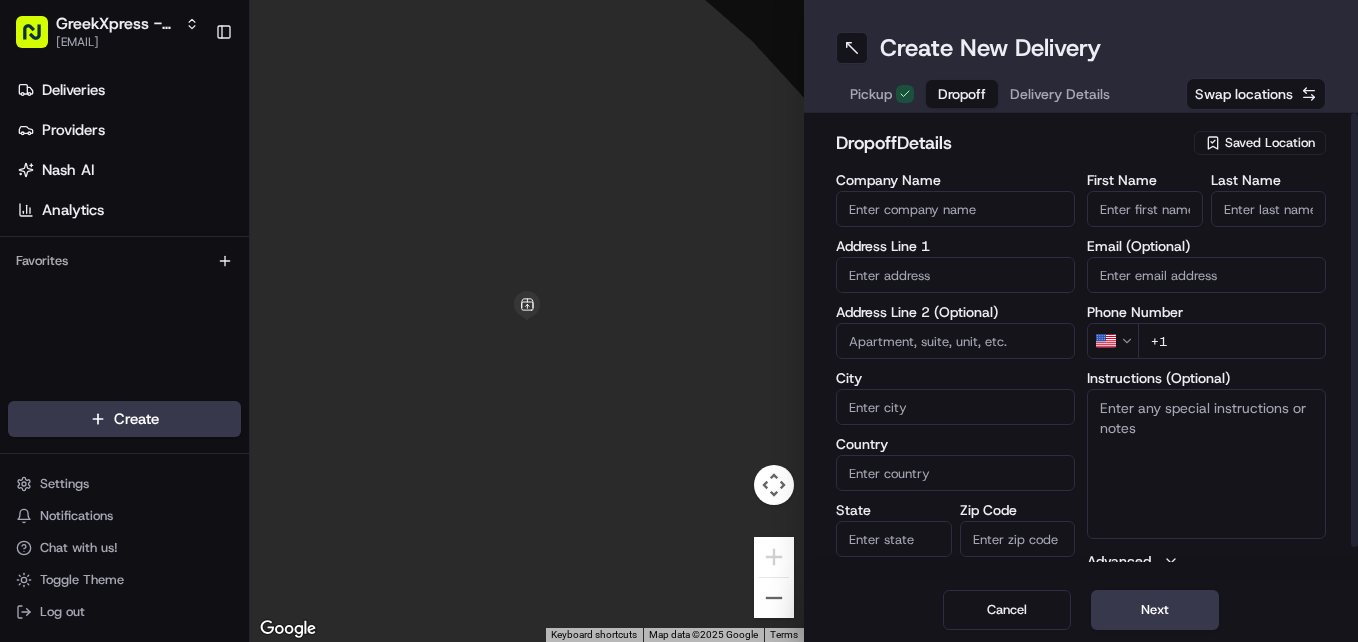 click on "First Name" at bounding box center (1145, 209) 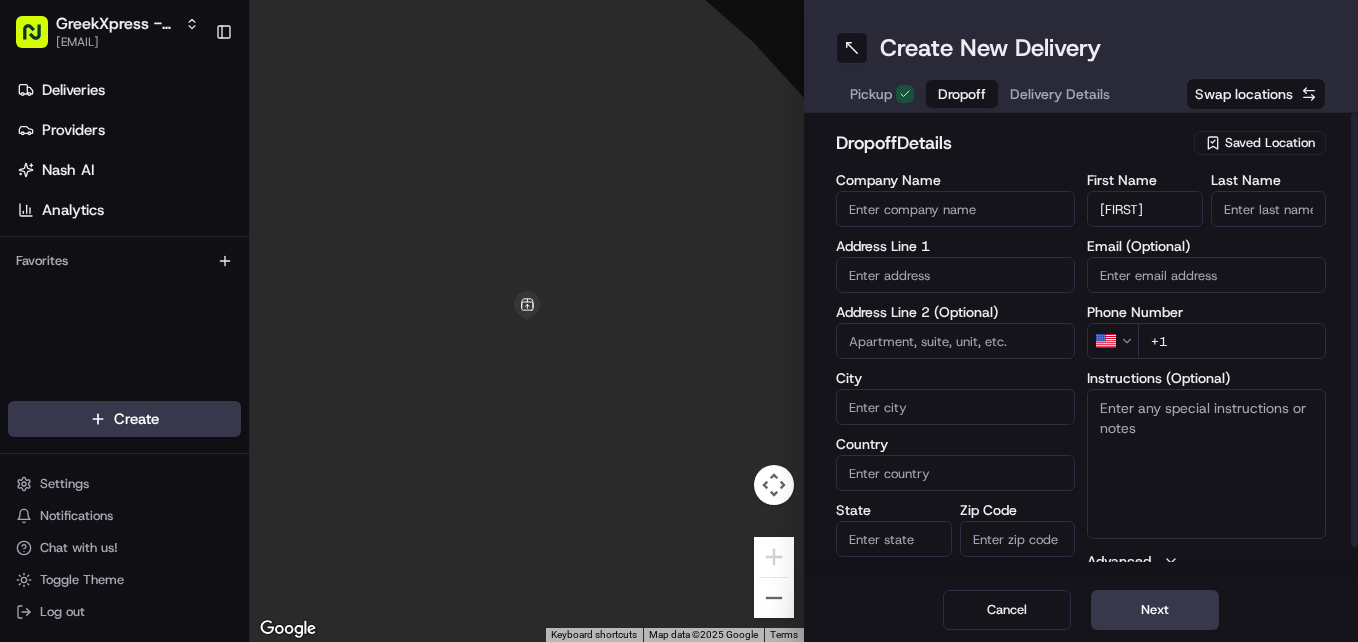 type on "[FIRST]" 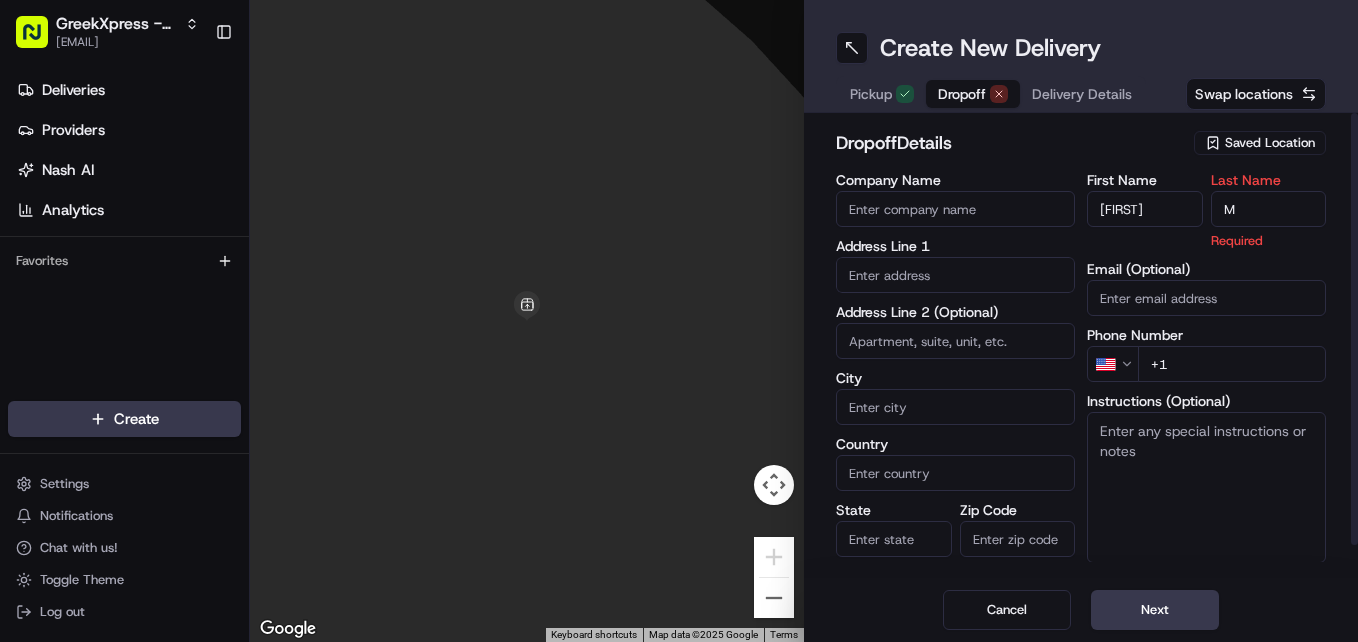 type on "M" 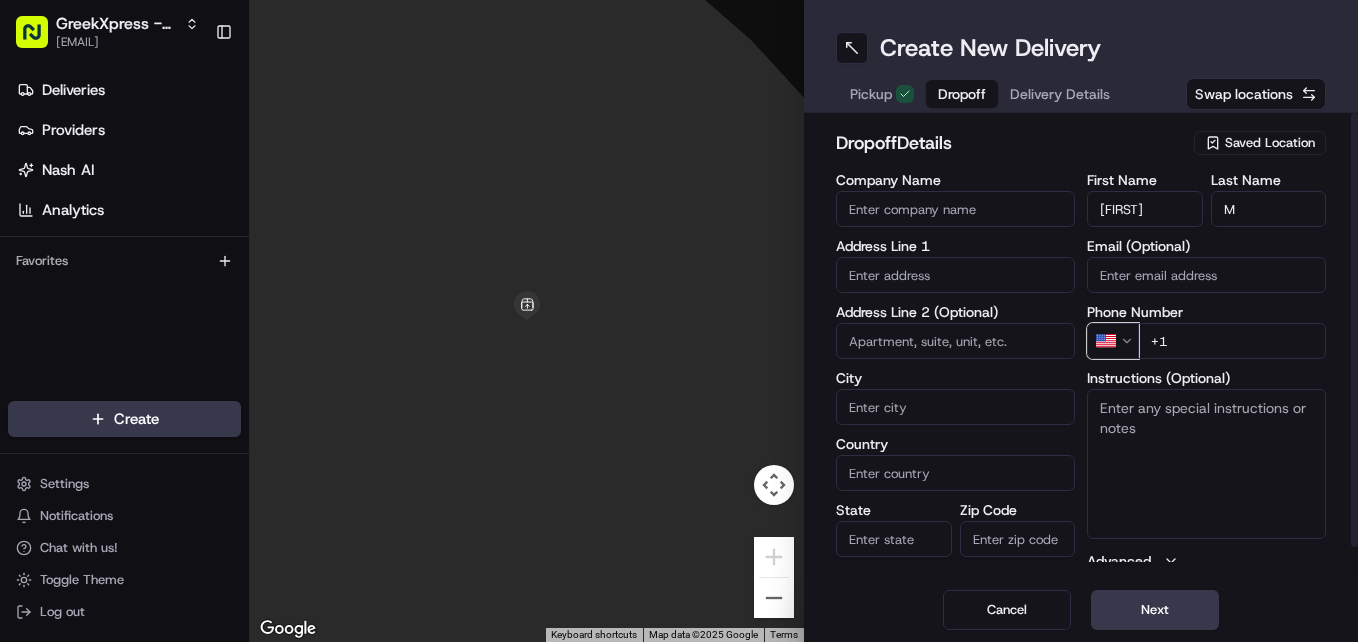 type 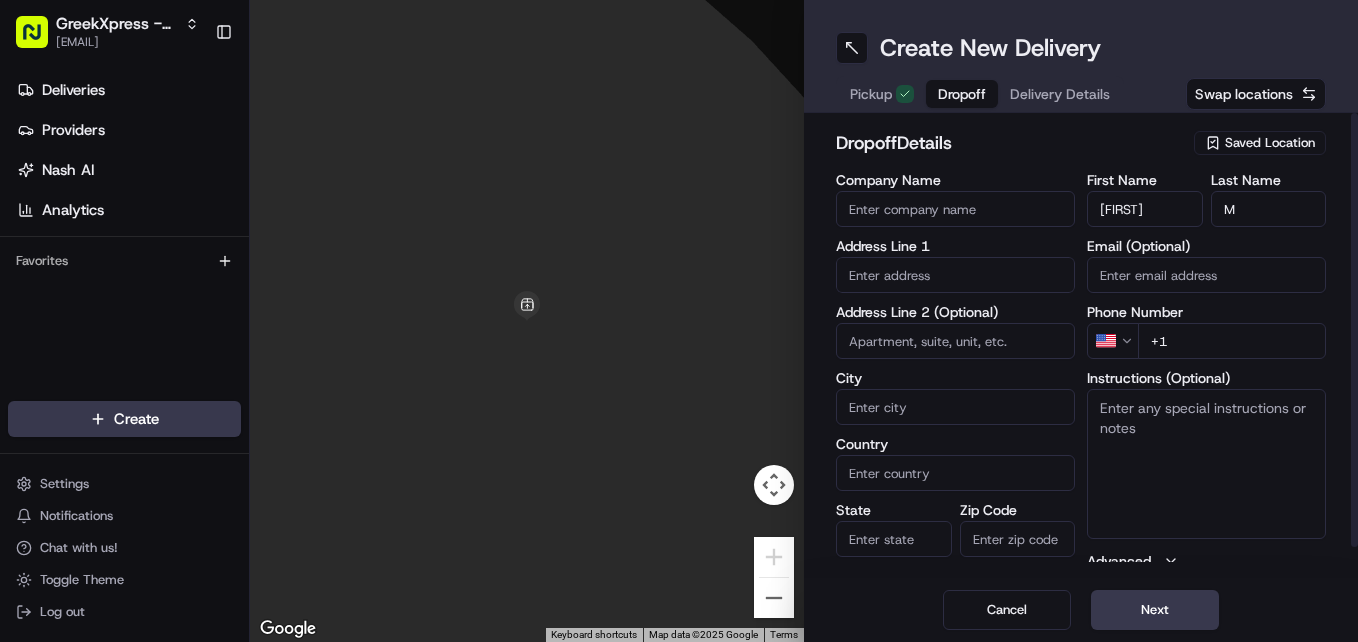 click on "Cancel Next" at bounding box center (1081, 610) 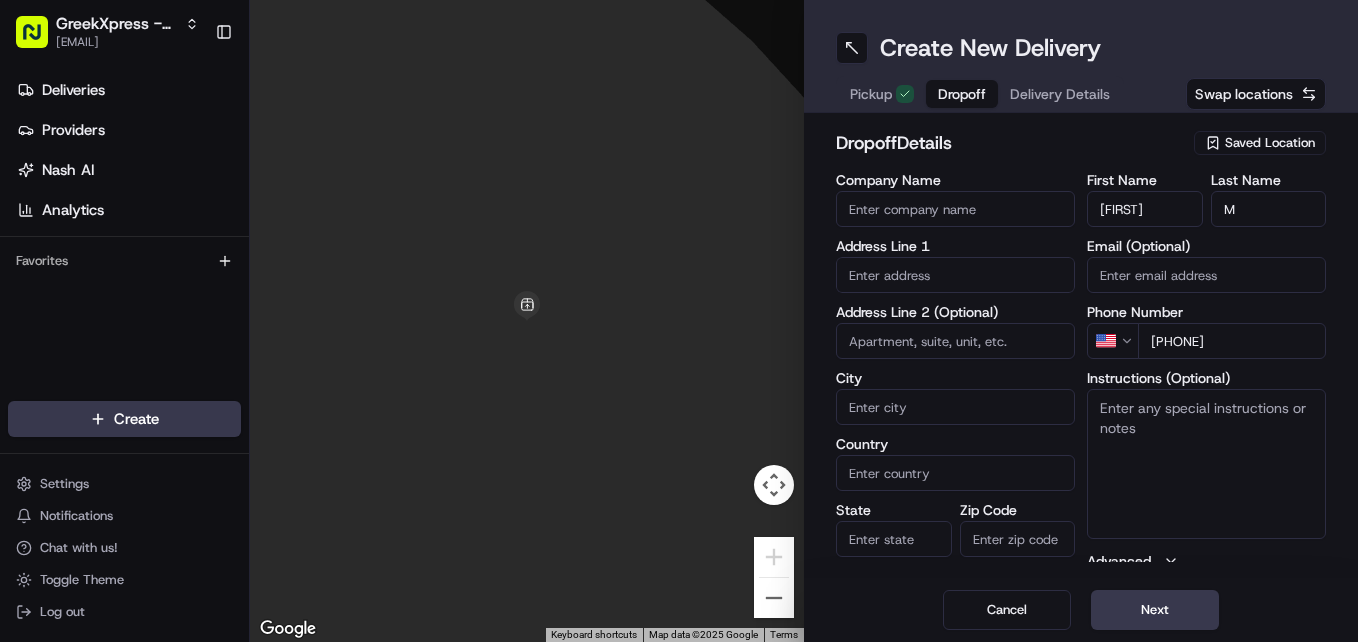 type on "[PHONE]" 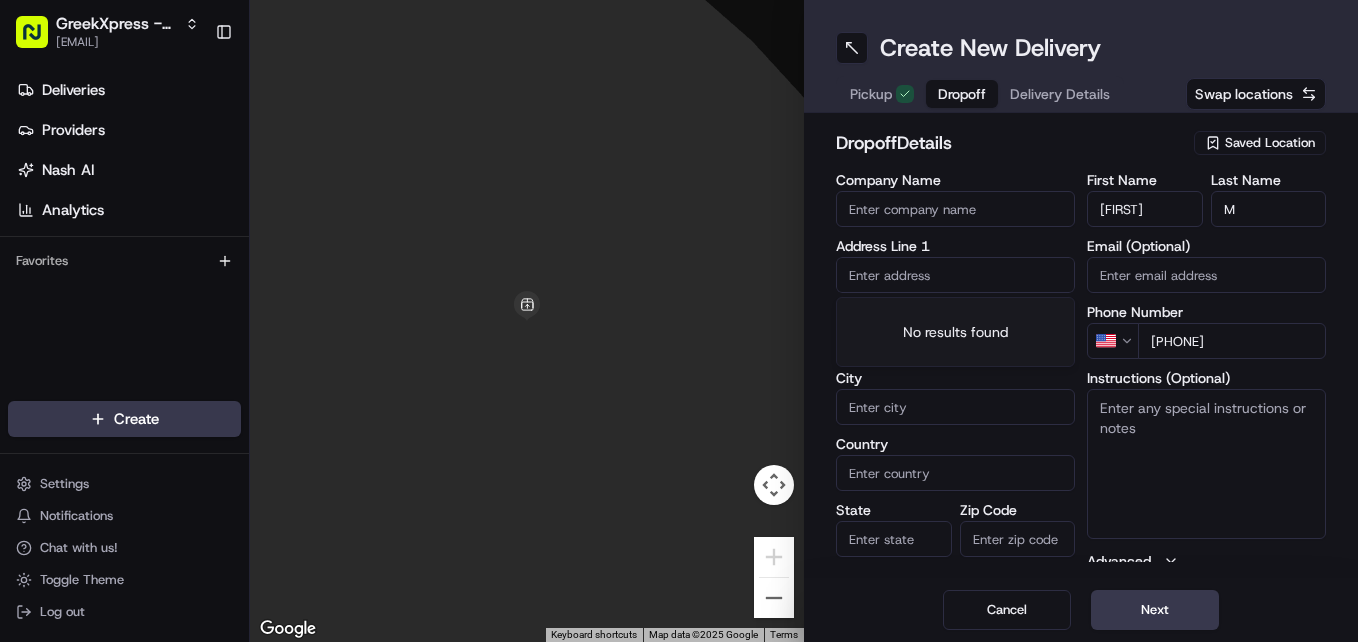 click at bounding box center [955, 275] 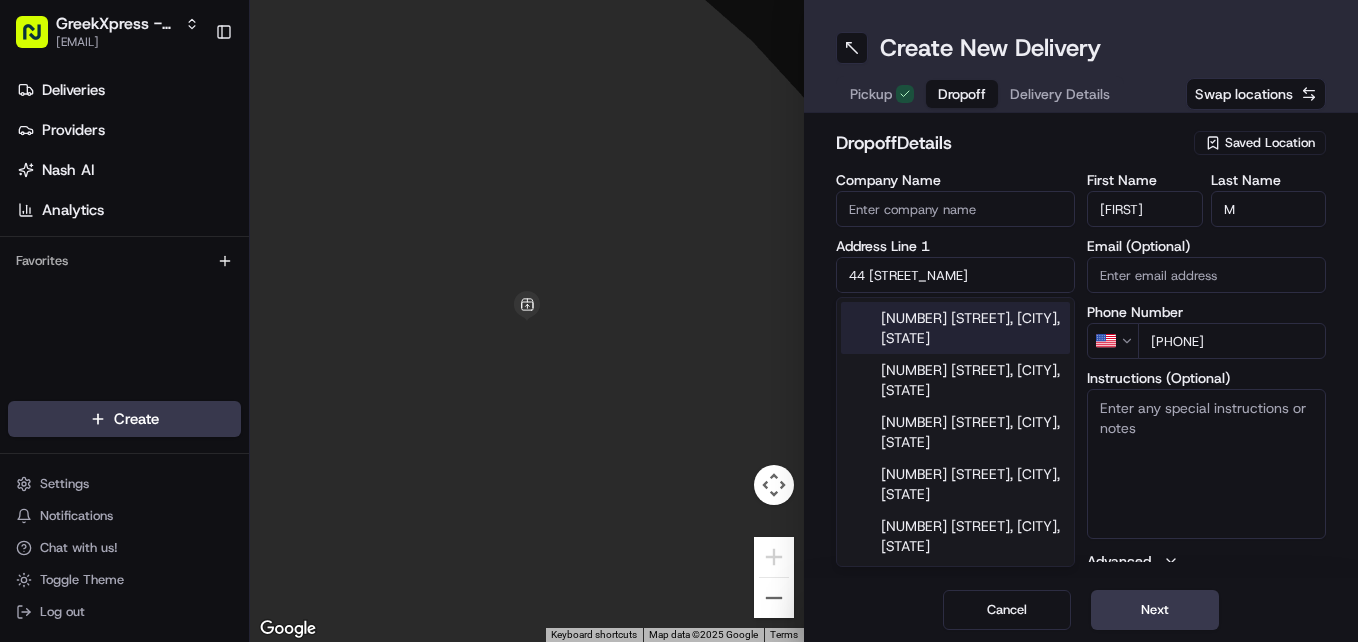 click on "[NUMBER] [STREET], [CITY], [STATE]" at bounding box center (955, 328) 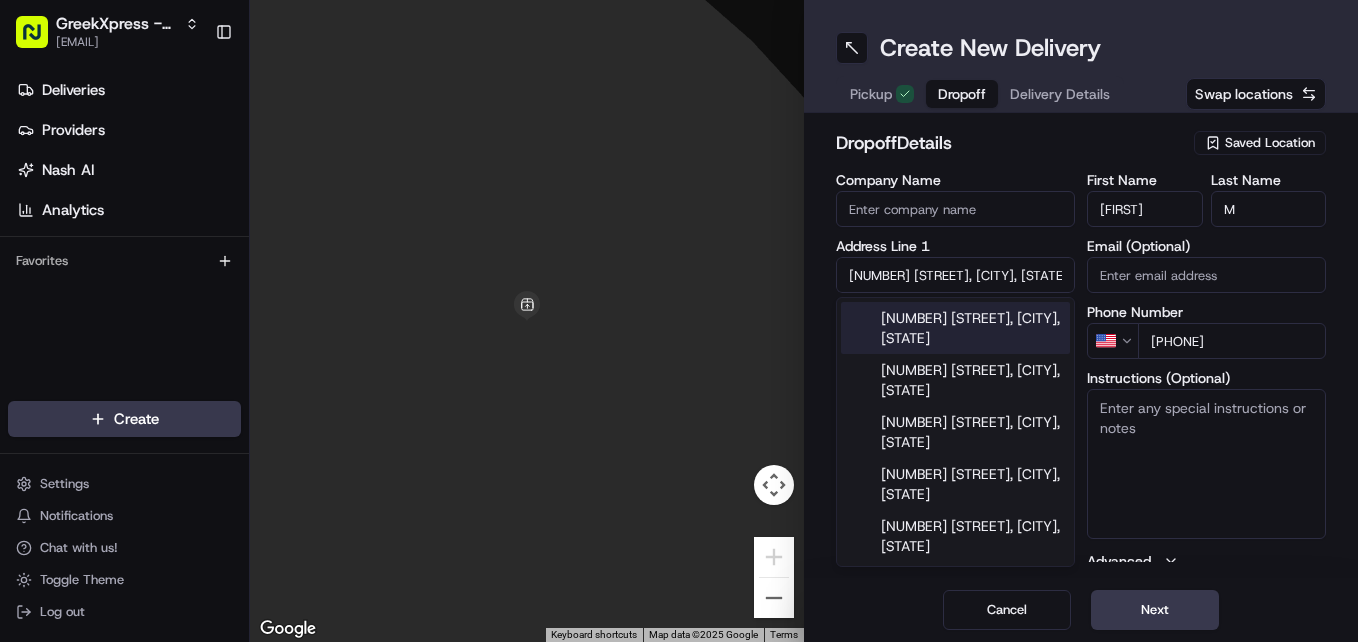 type on "[NUMBER] [STREET], [CITY], [STATE] [POSTAL_CODE], [COUNTRY]" 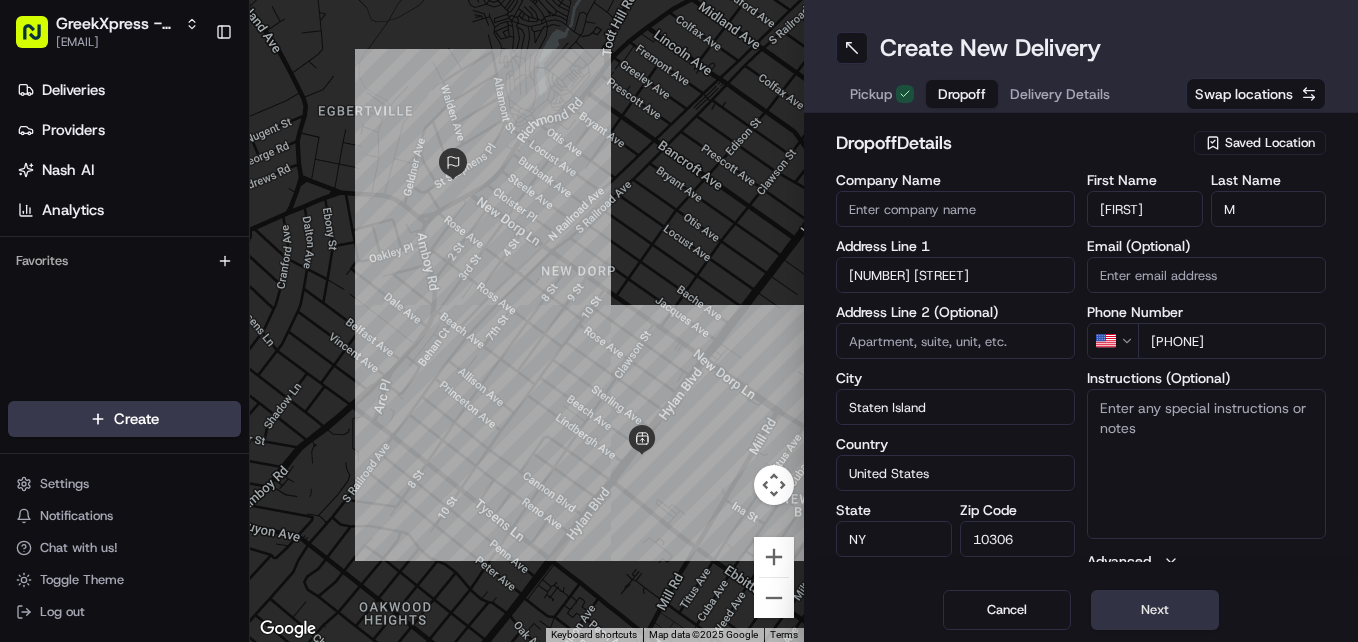 click on "Next" at bounding box center (1155, 610) 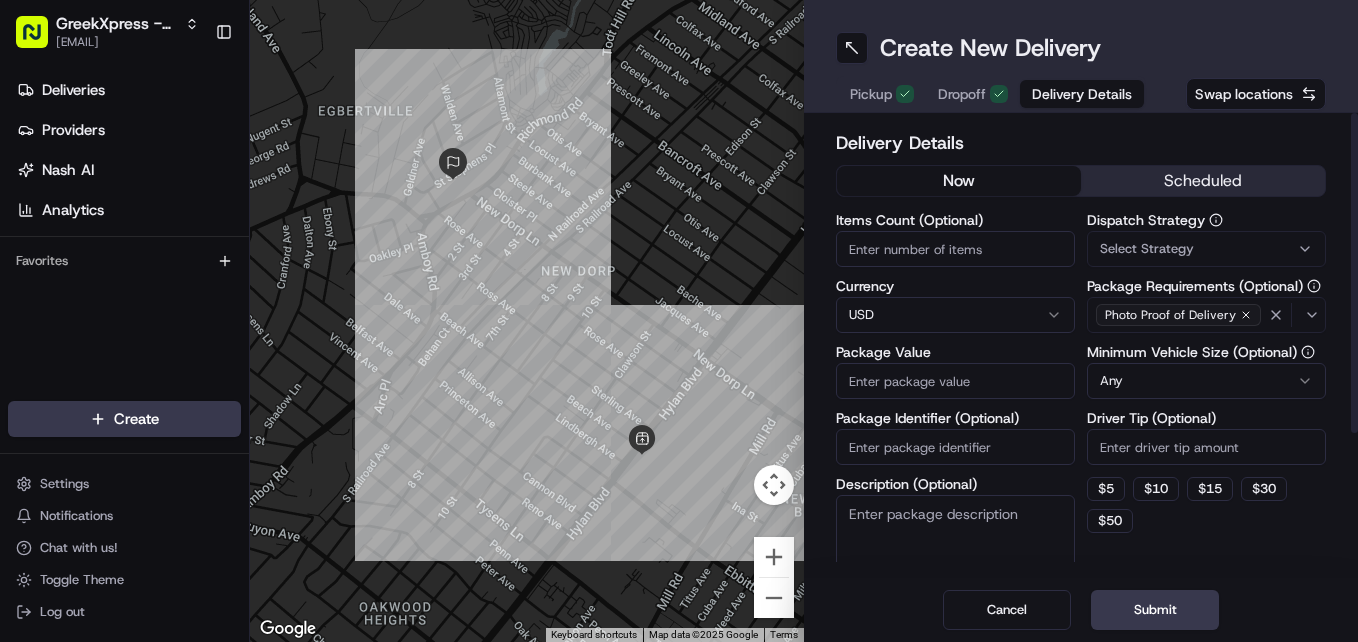 click on "Items Count (Optional)" at bounding box center [955, 249] 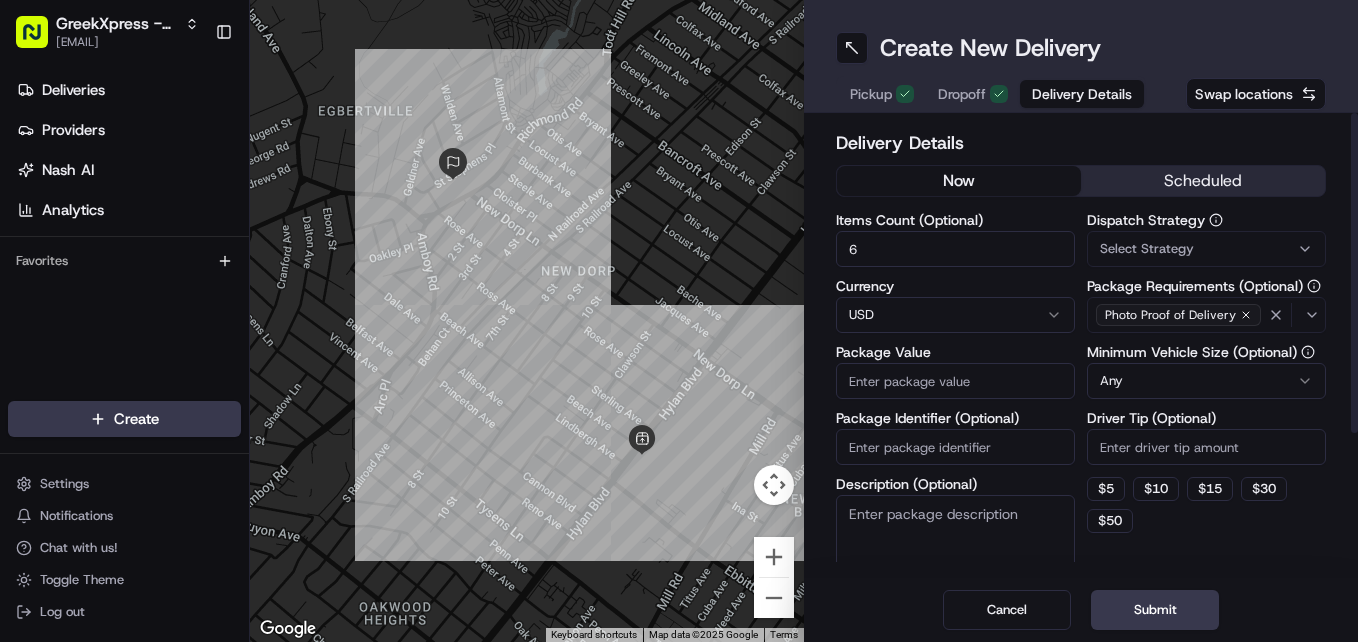 type on "6" 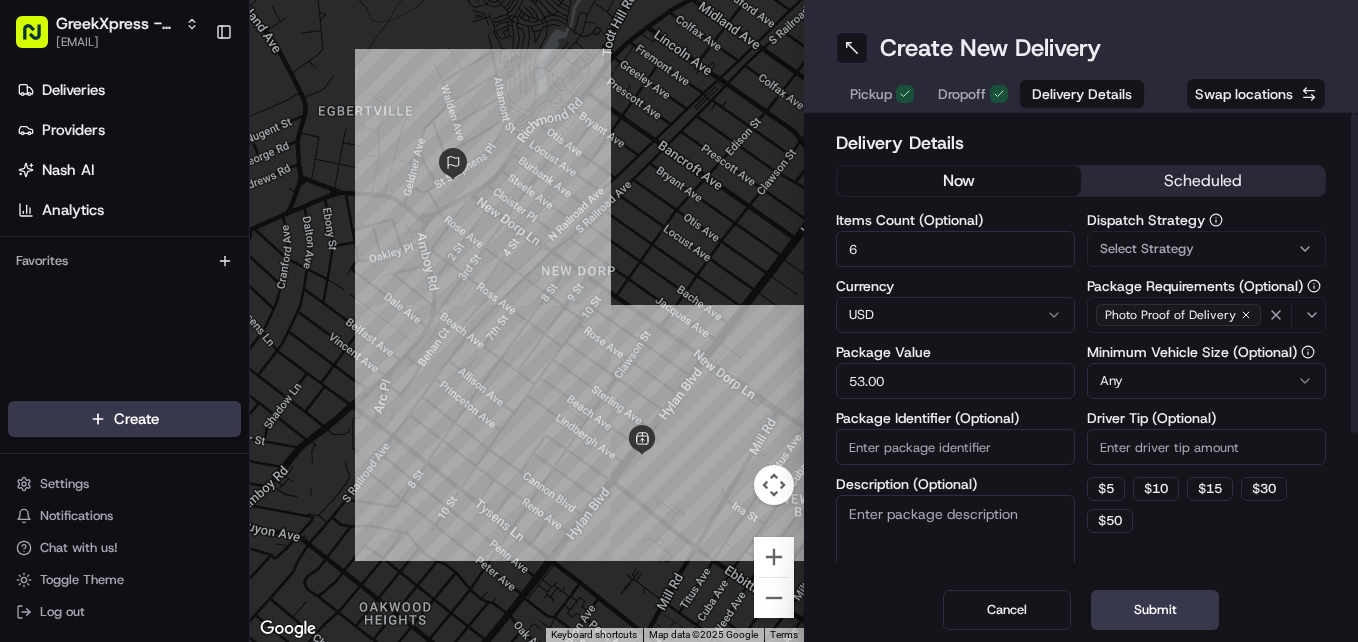 type on "53.00" 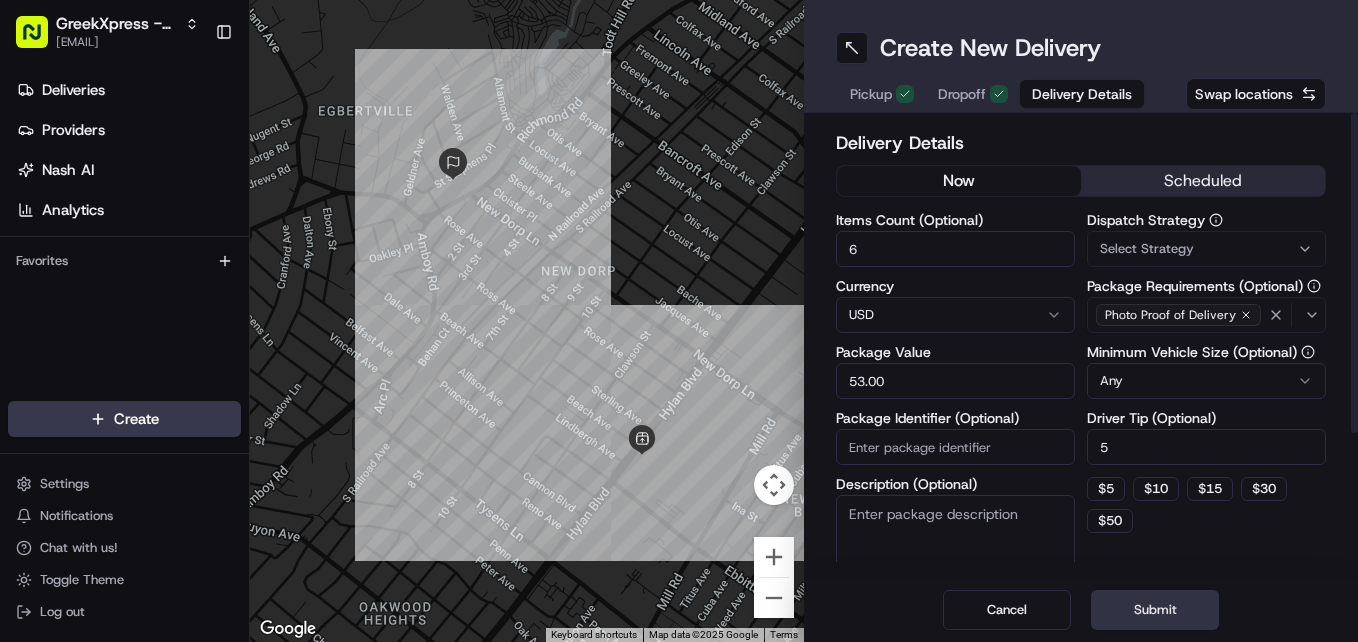 type on "5" 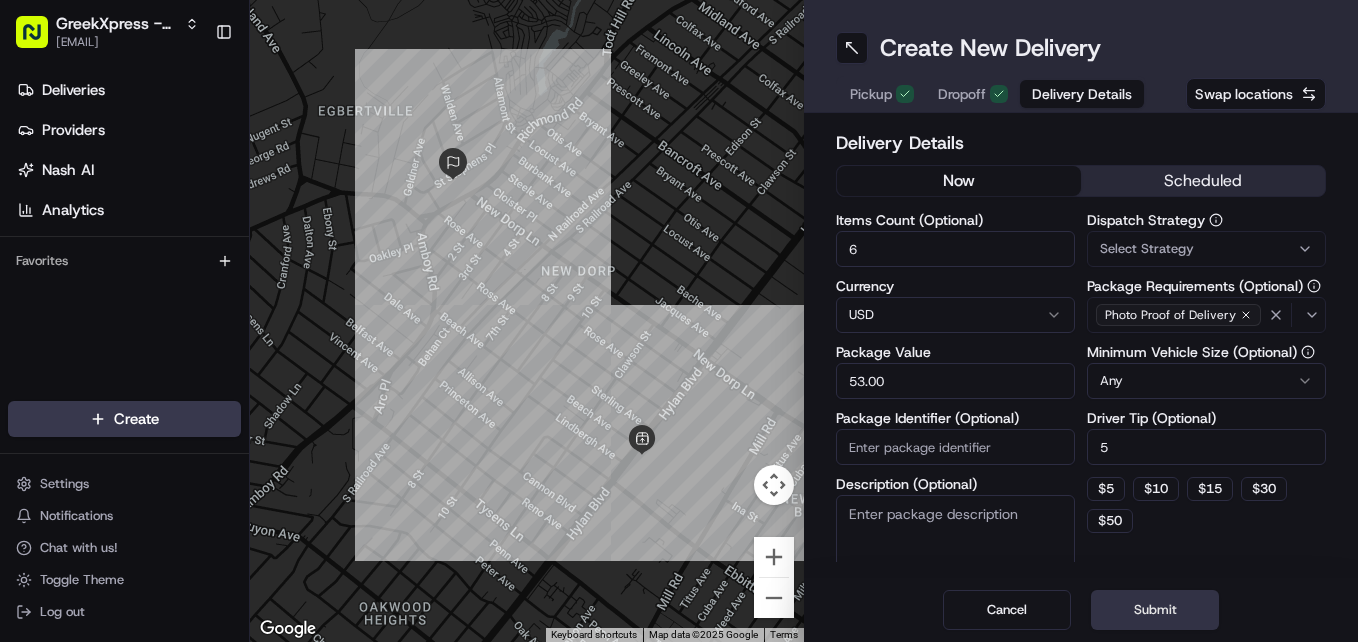 click on "Submit" at bounding box center [1155, 610] 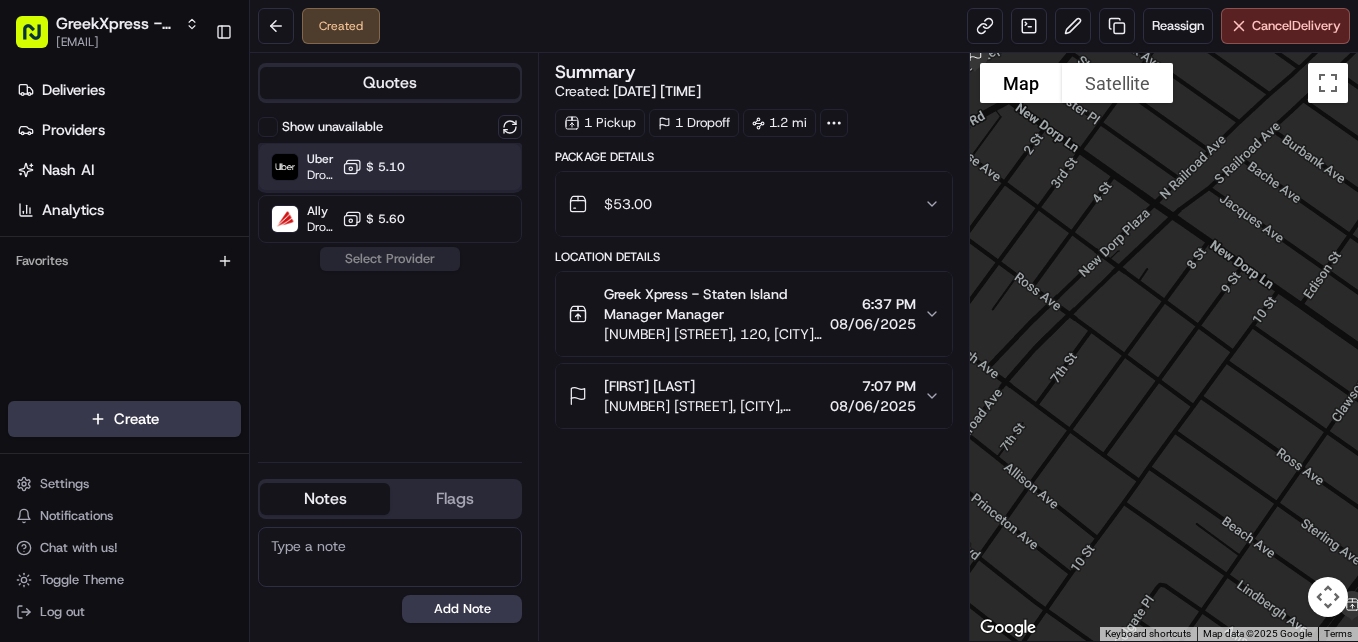 click at bounding box center [461, 167] 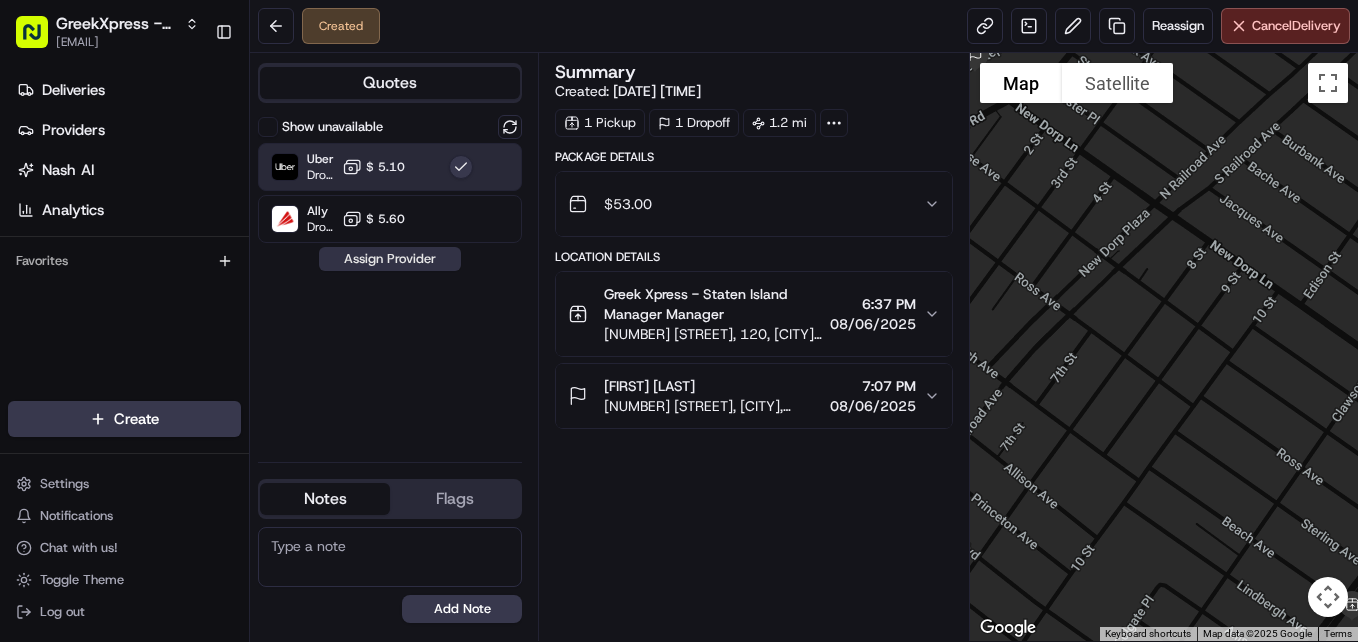 click on "Assign Provider" at bounding box center [390, 259] 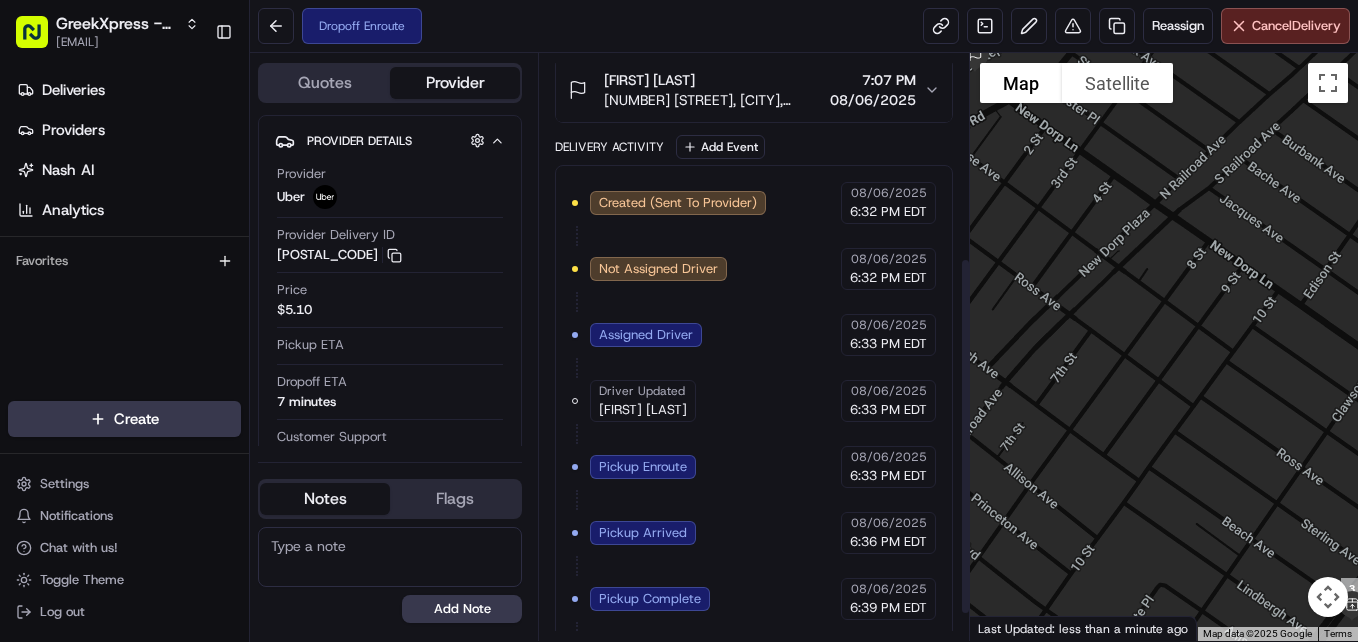 scroll, scrollTop: 378, scrollLeft: 0, axis: vertical 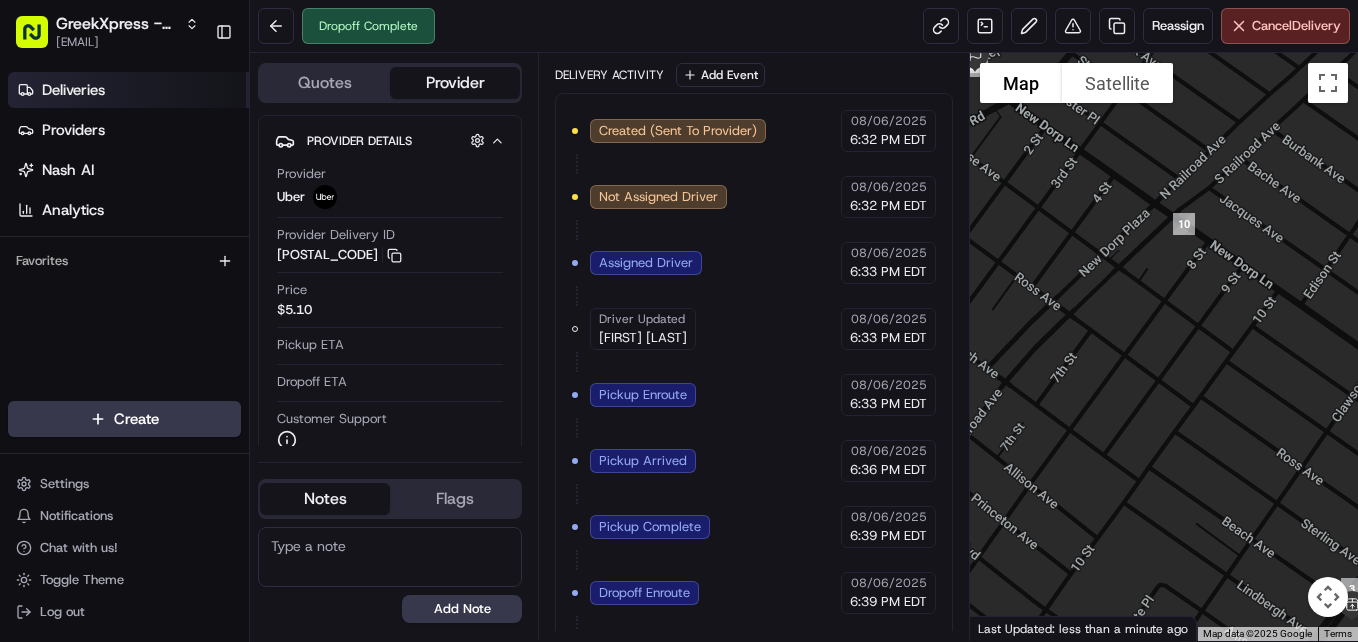 click on "Deliveries" at bounding box center (128, 90) 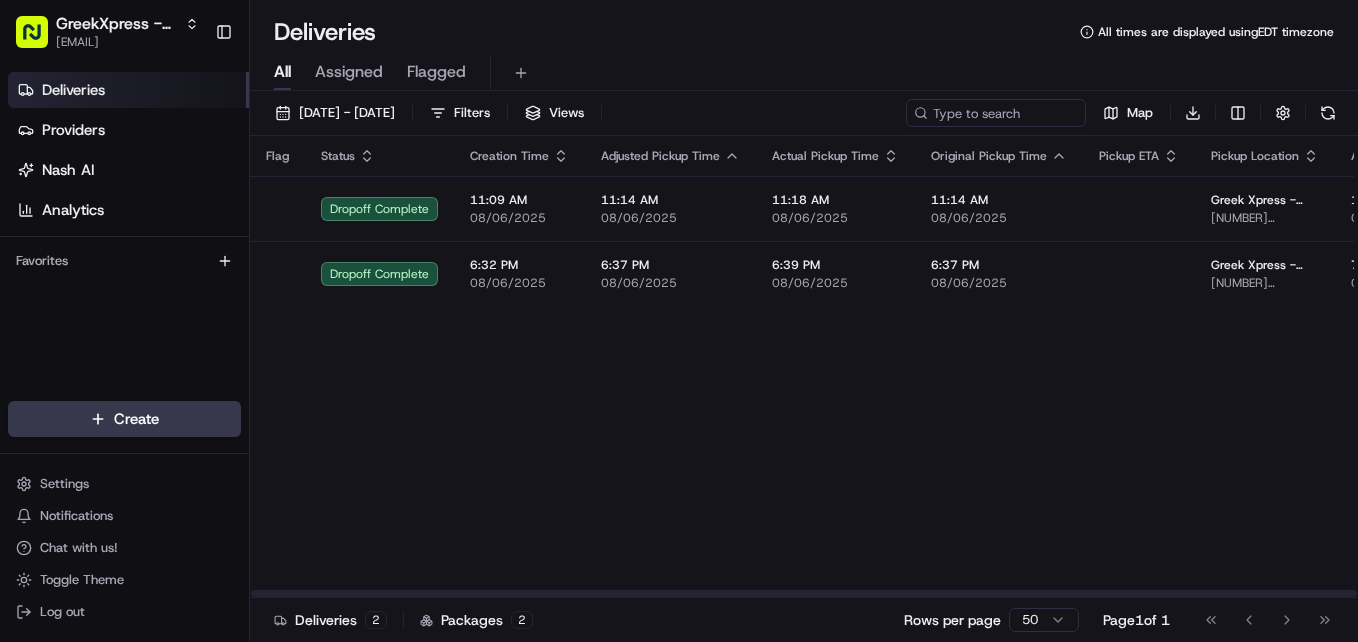 drag, startPoint x: 333, startPoint y: 500, endPoint x: 809, endPoint y: 457, distance: 477.9383 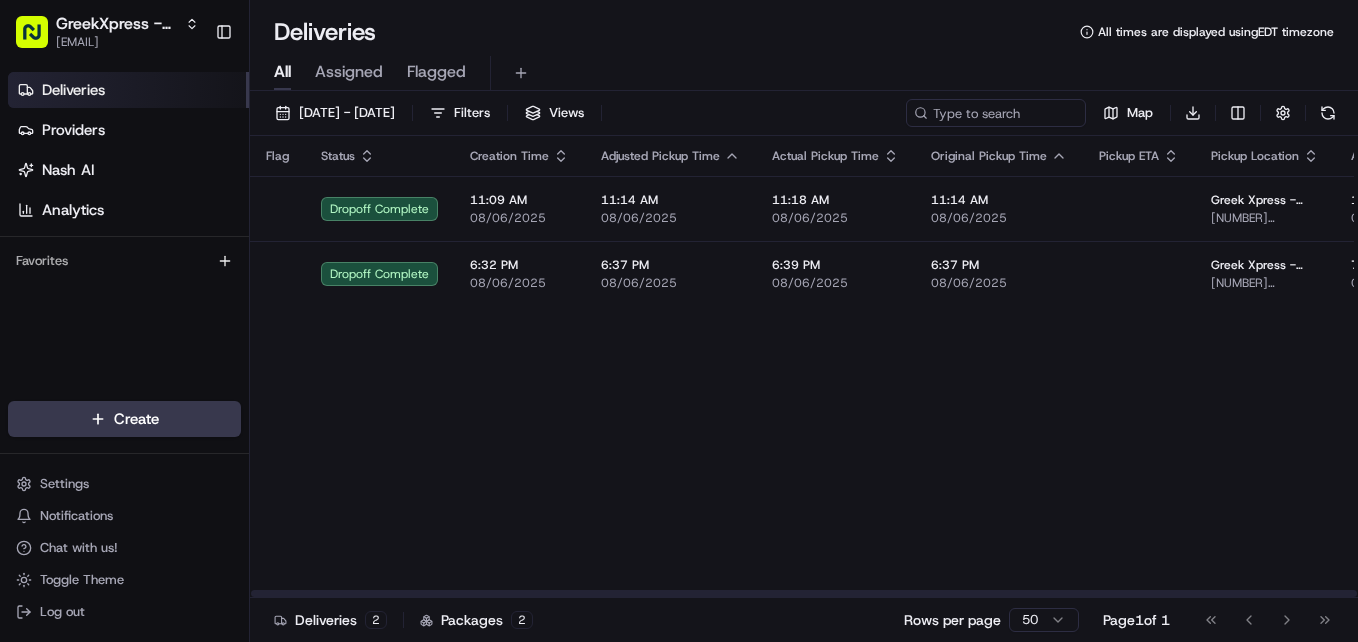drag, startPoint x: 809, startPoint y: 457, endPoint x: 838, endPoint y: 460, distance: 29.15476 